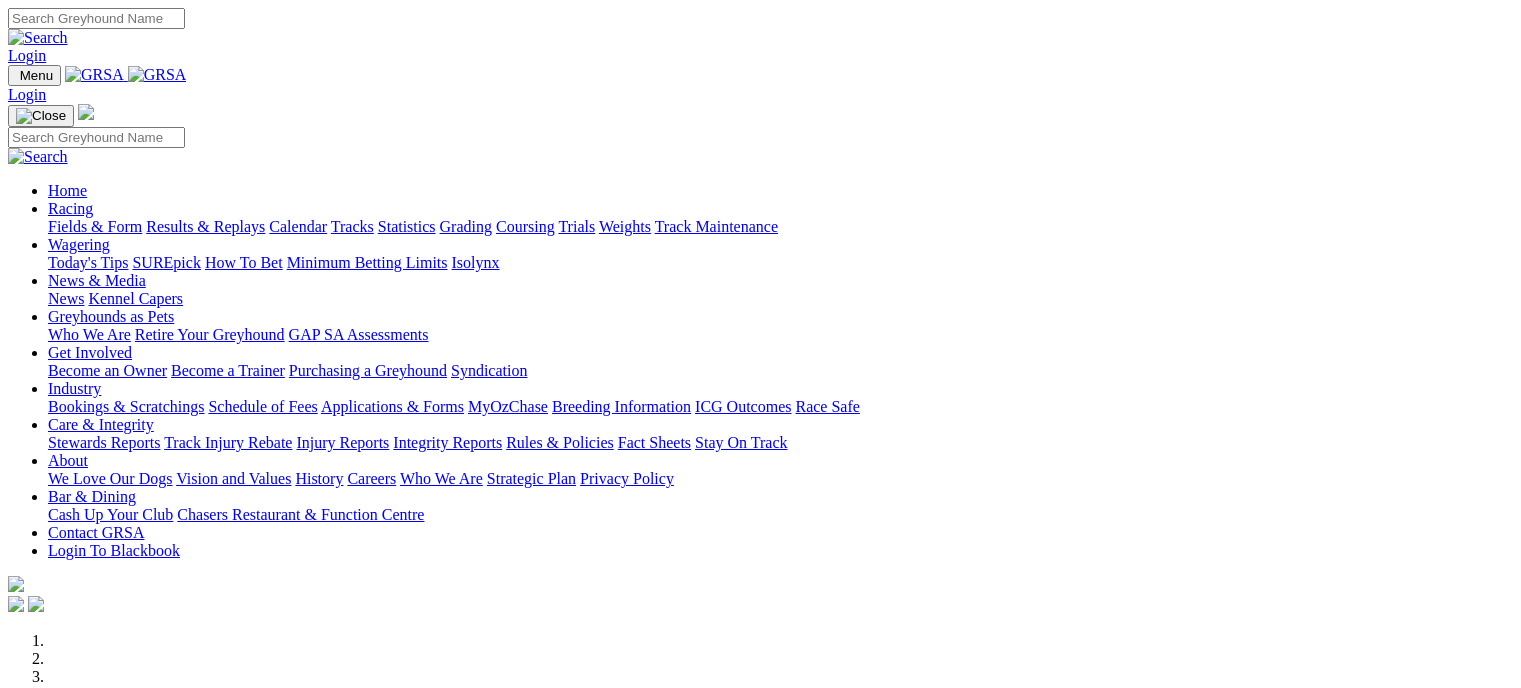 scroll, scrollTop: 0, scrollLeft: 0, axis: both 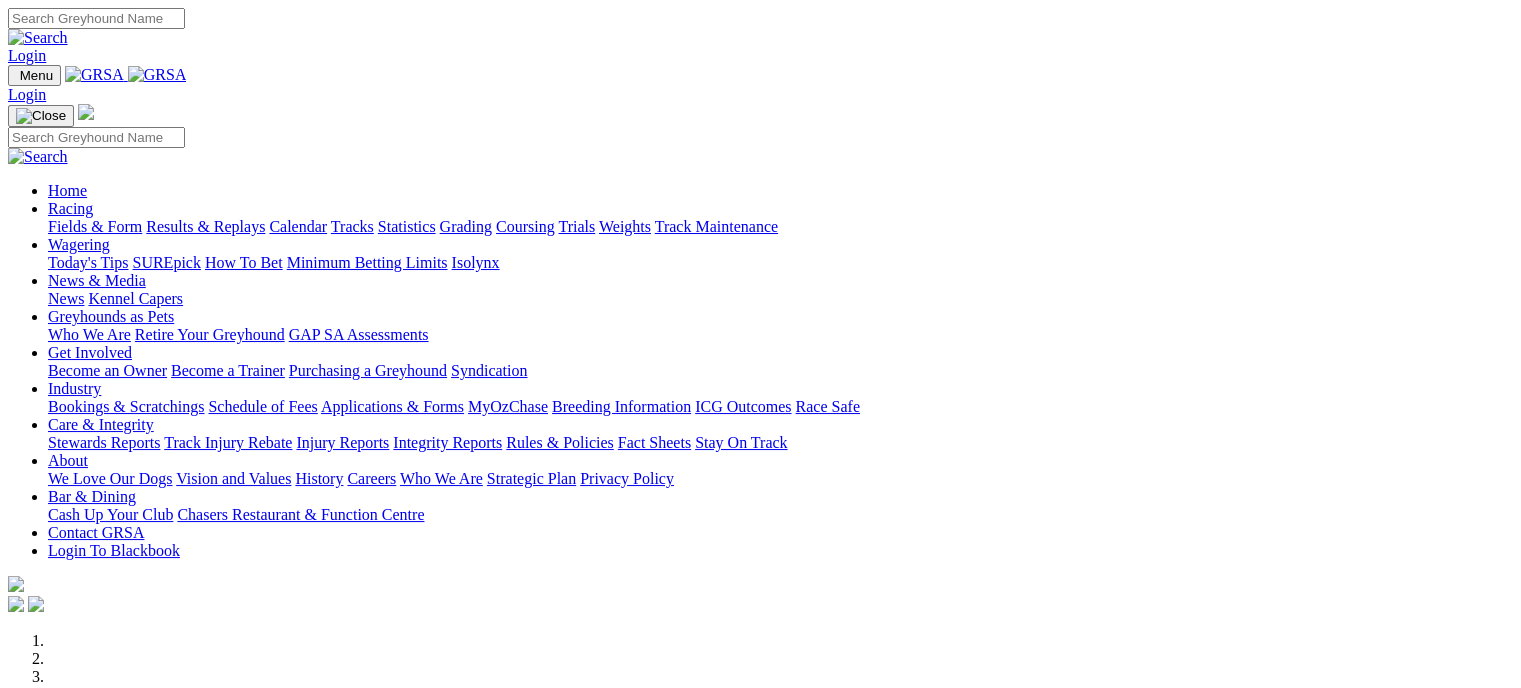 click on "Results & Replays" at bounding box center (205, 226) 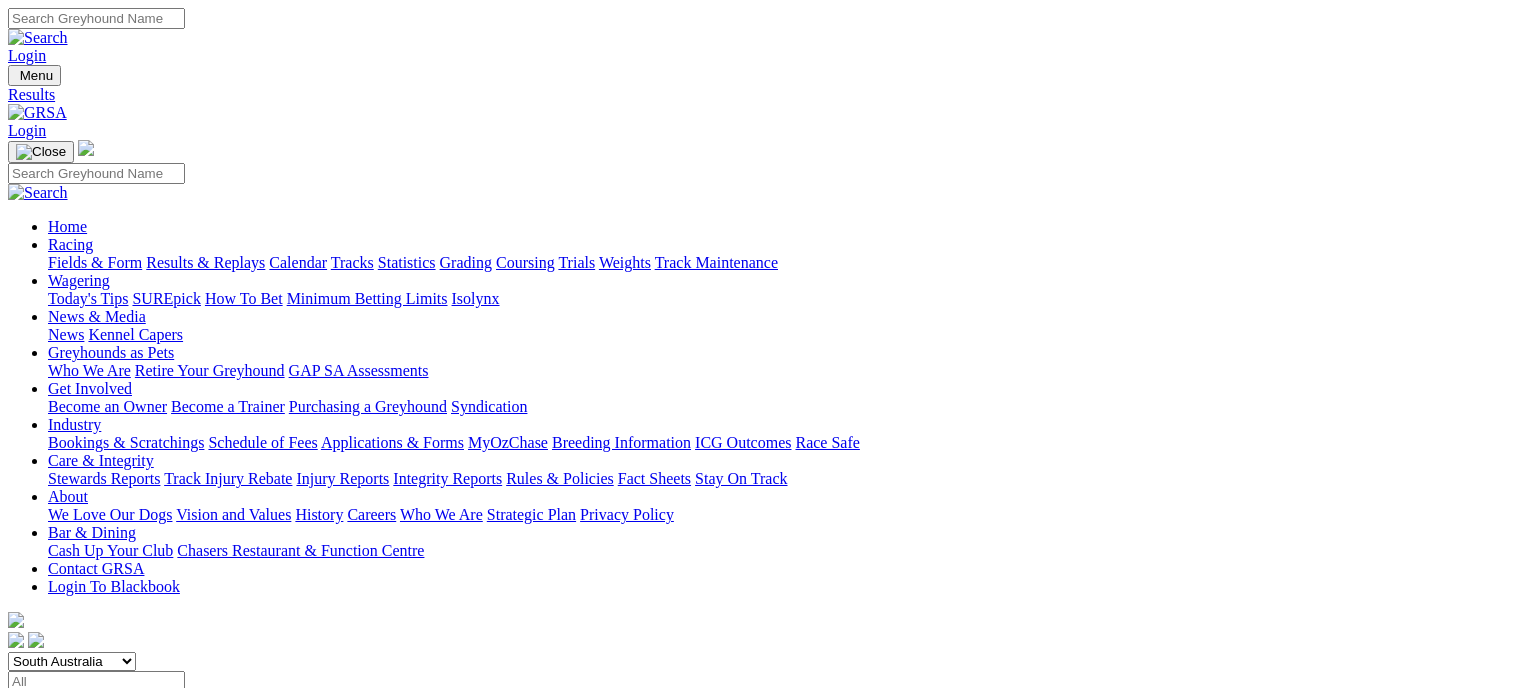 scroll, scrollTop: 0, scrollLeft: 0, axis: both 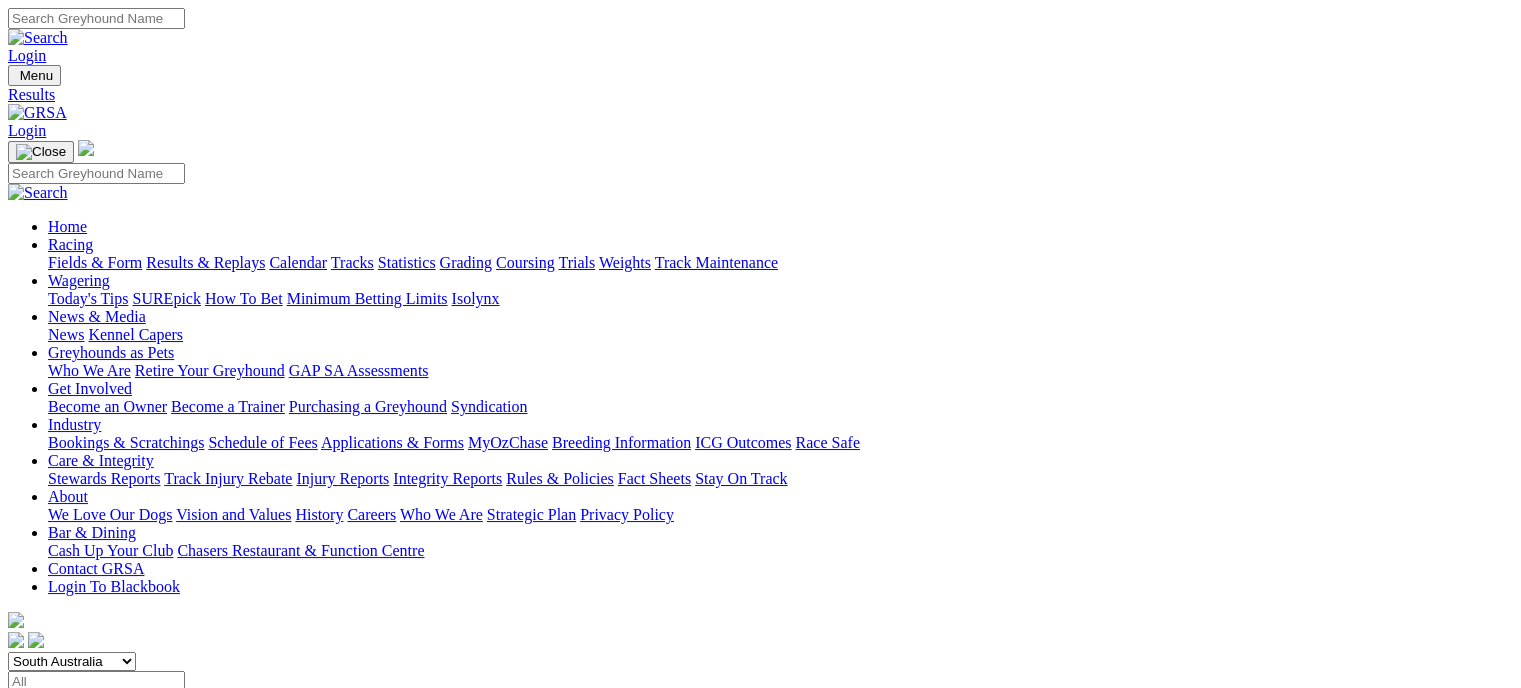 click on "5 8 2 7" at bounding box center [30, 1478] 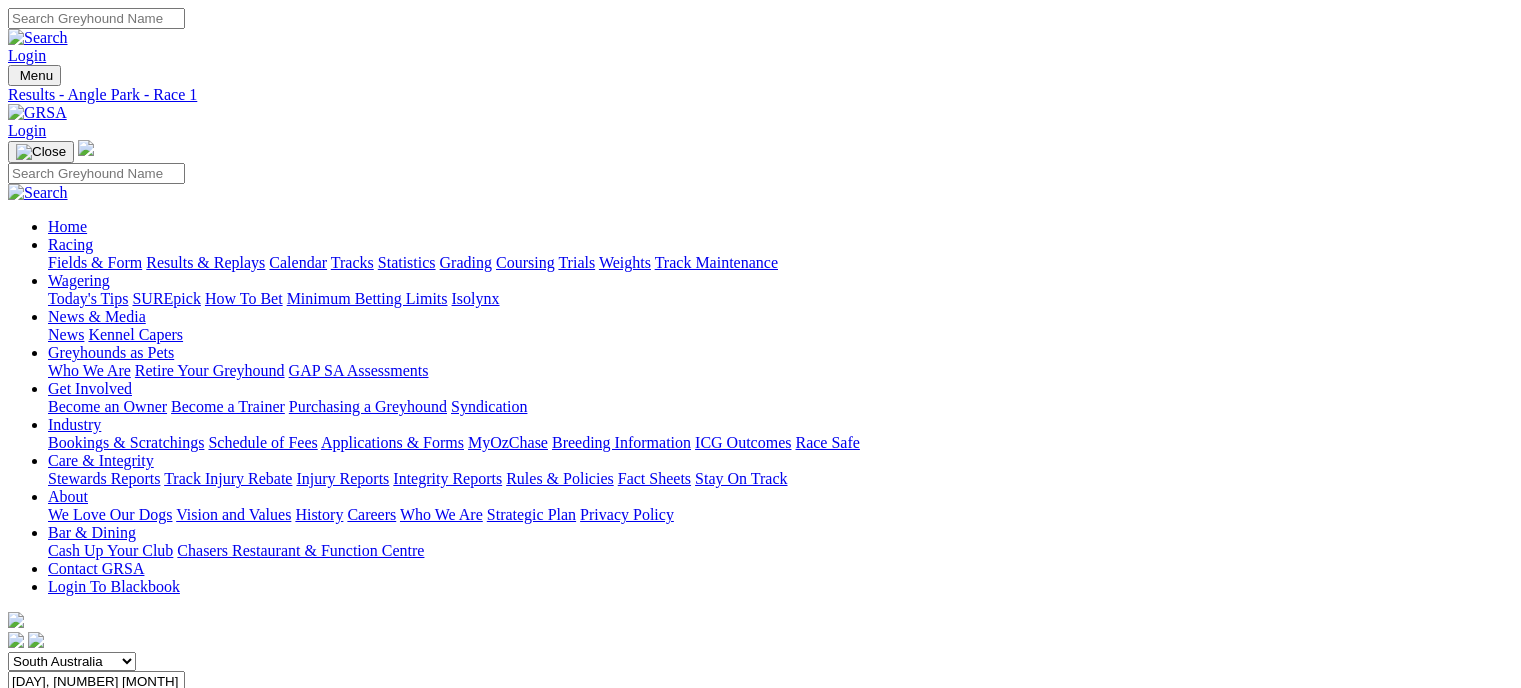 scroll, scrollTop: 0, scrollLeft: 0, axis: both 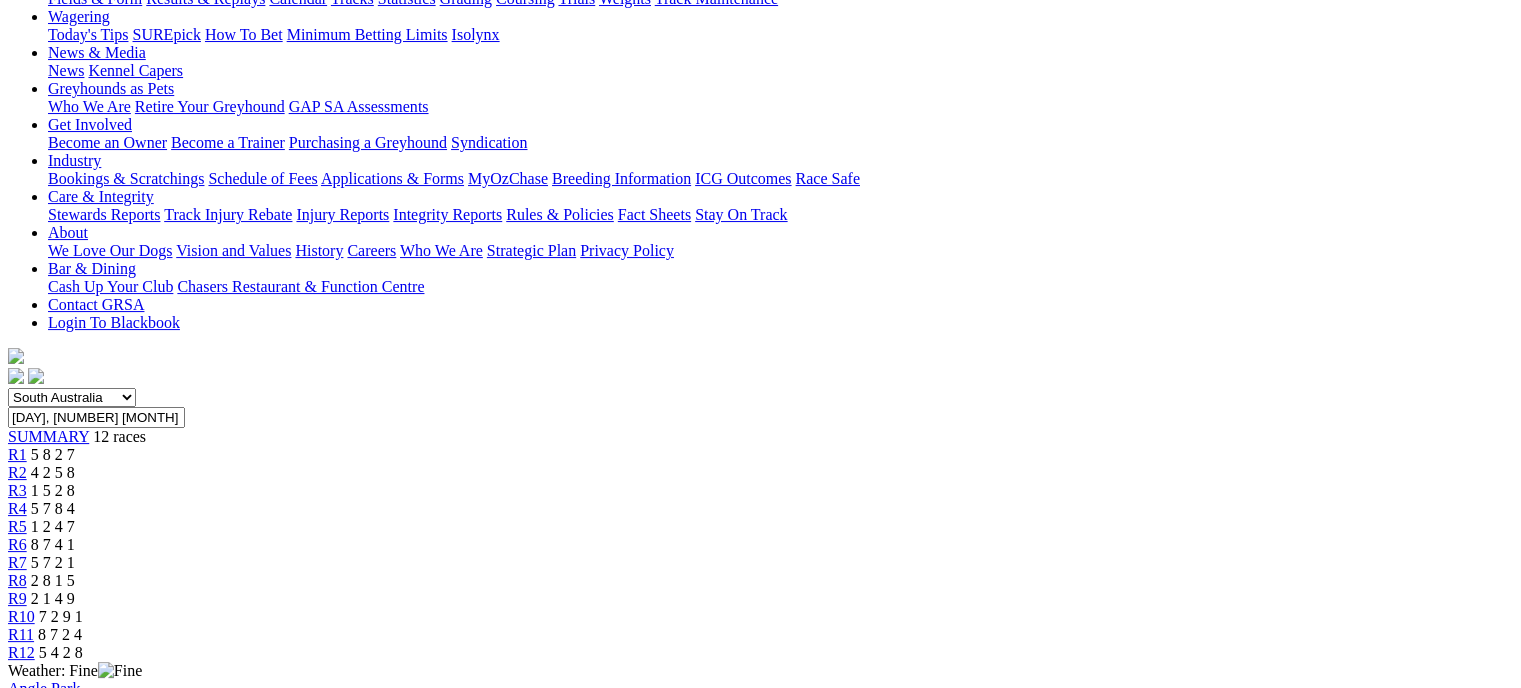 click on "R2" at bounding box center [17, 472] 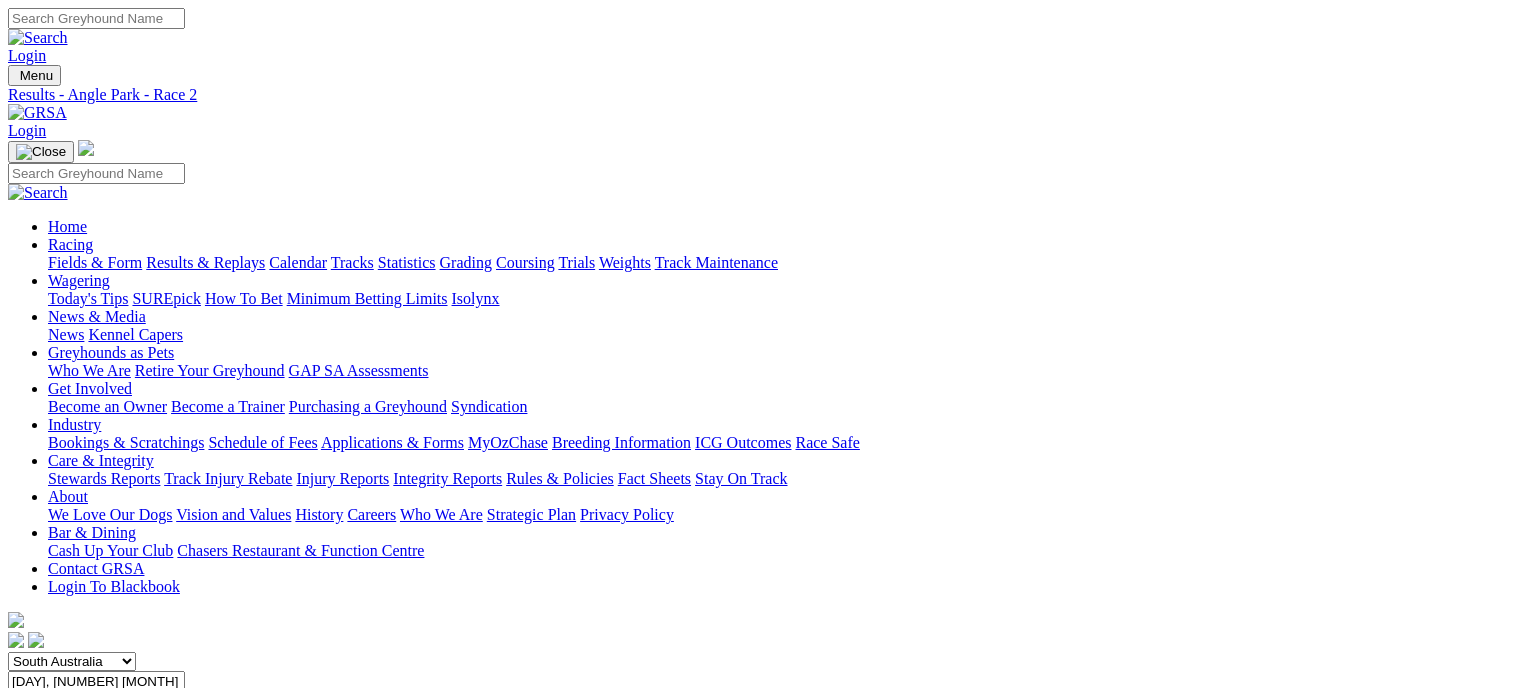 scroll, scrollTop: 0, scrollLeft: 0, axis: both 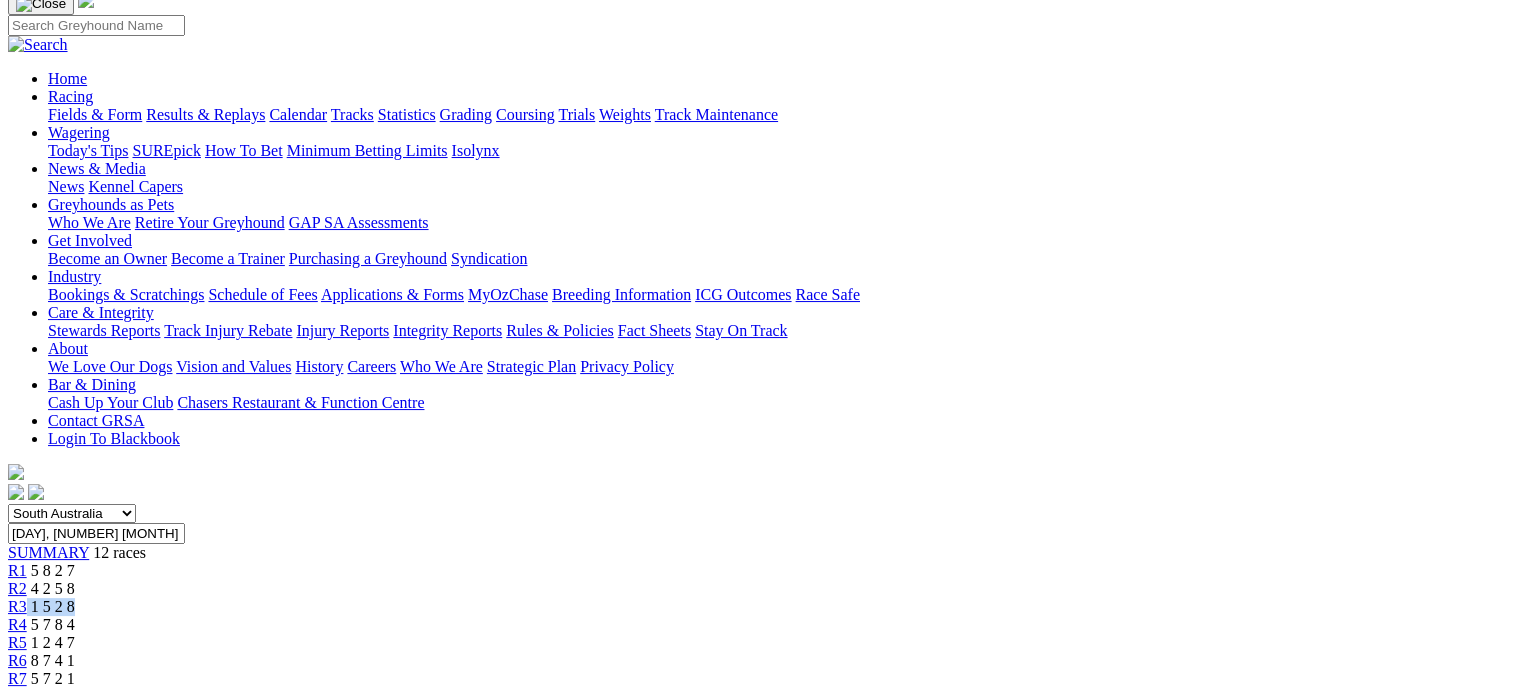 click on "R3
1 5 2 8" at bounding box center [760, 607] 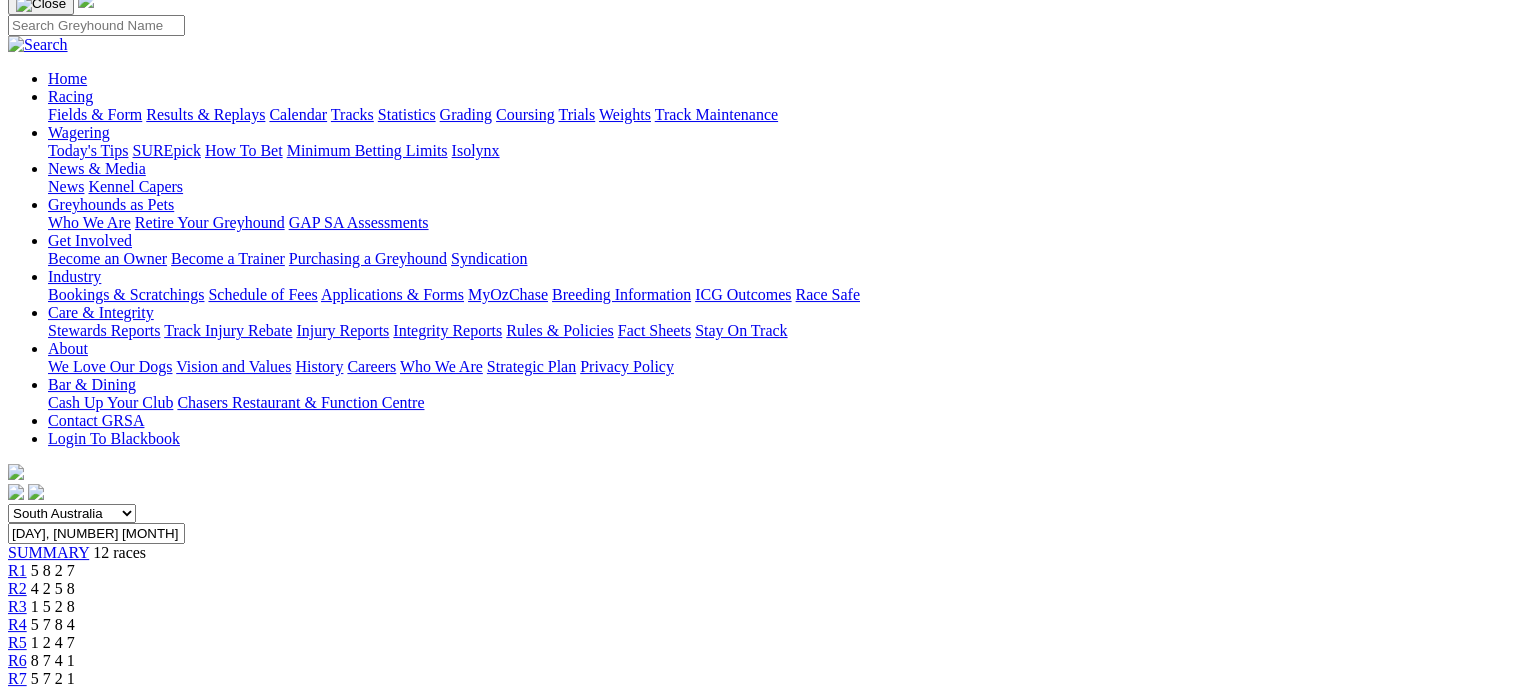 click on "R3
1 5 2 8" at bounding box center [760, 607] 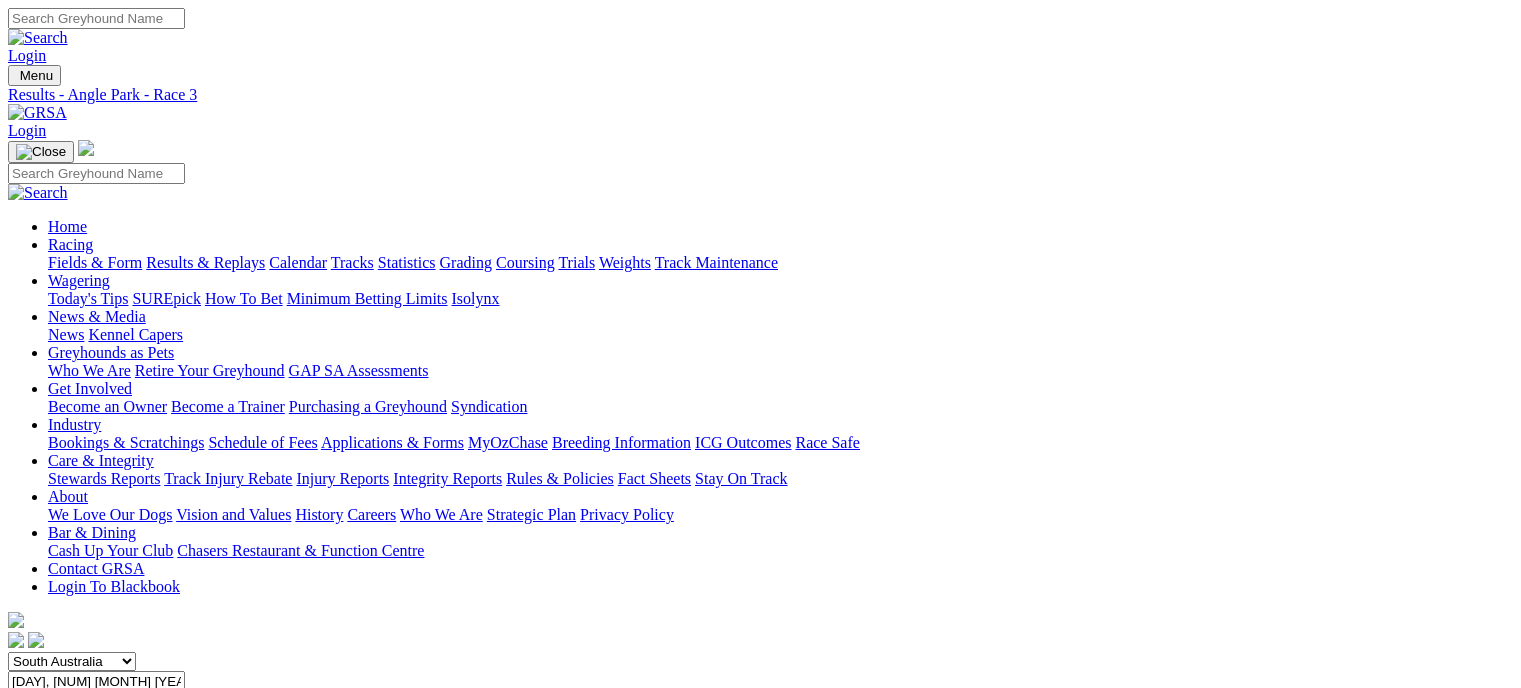 scroll, scrollTop: 0, scrollLeft: 0, axis: both 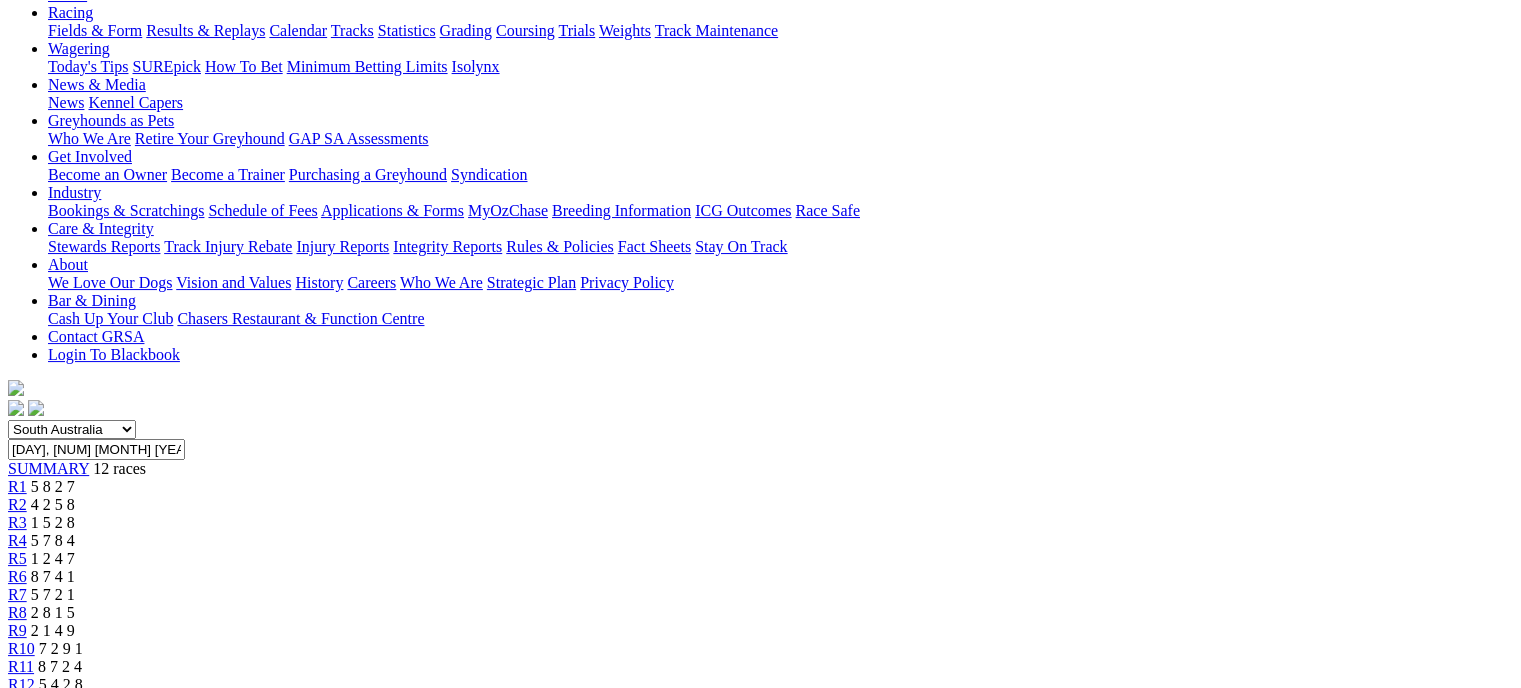 click on "R4" at bounding box center [17, 540] 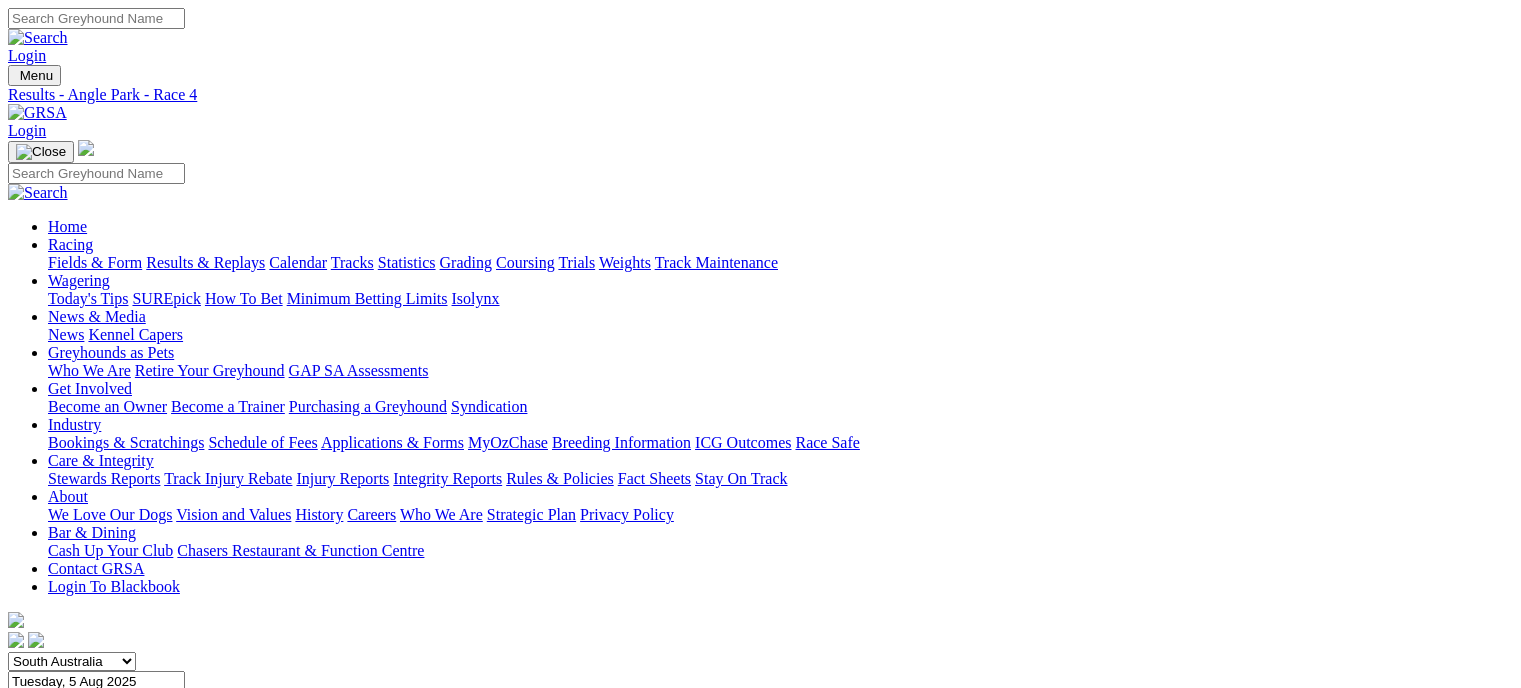 scroll, scrollTop: 0, scrollLeft: 0, axis: both 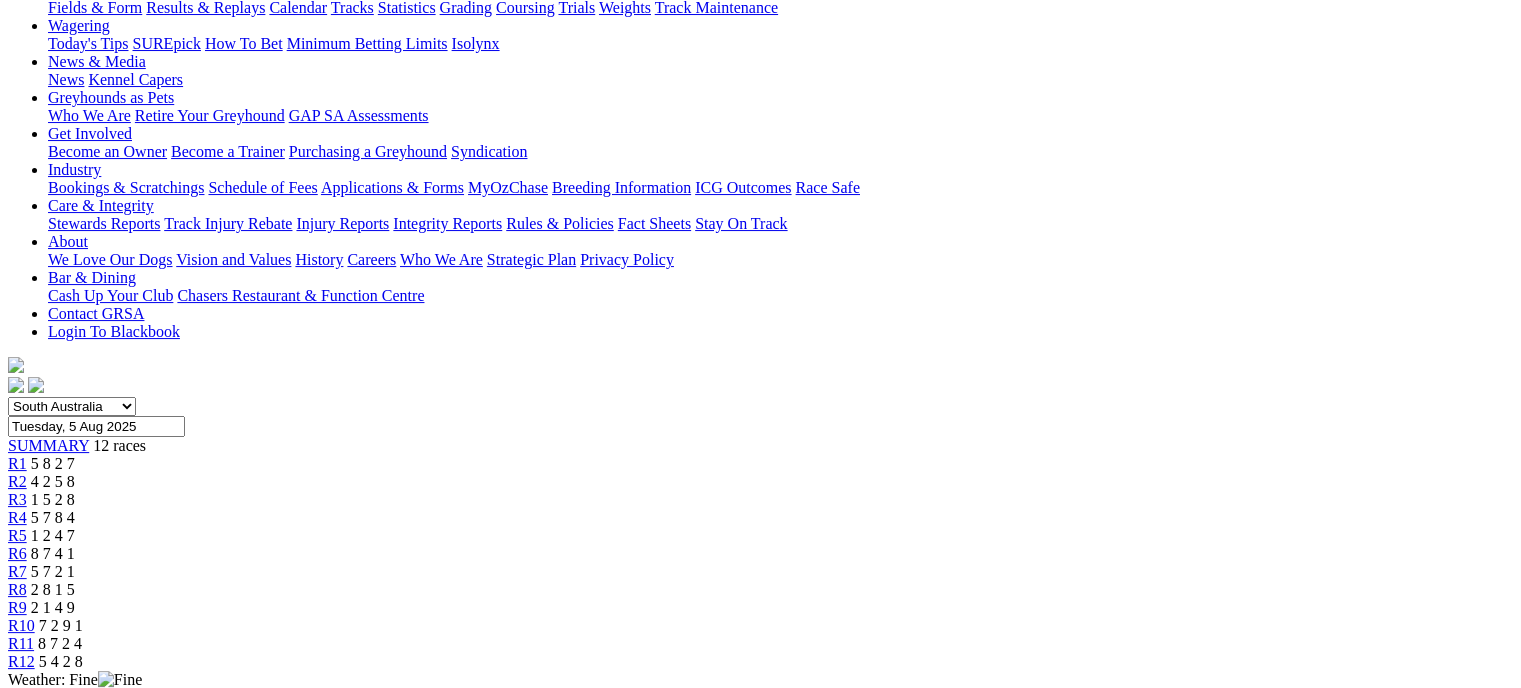 click on "R5
1 2 4 7" at bounding box center (760, 536) 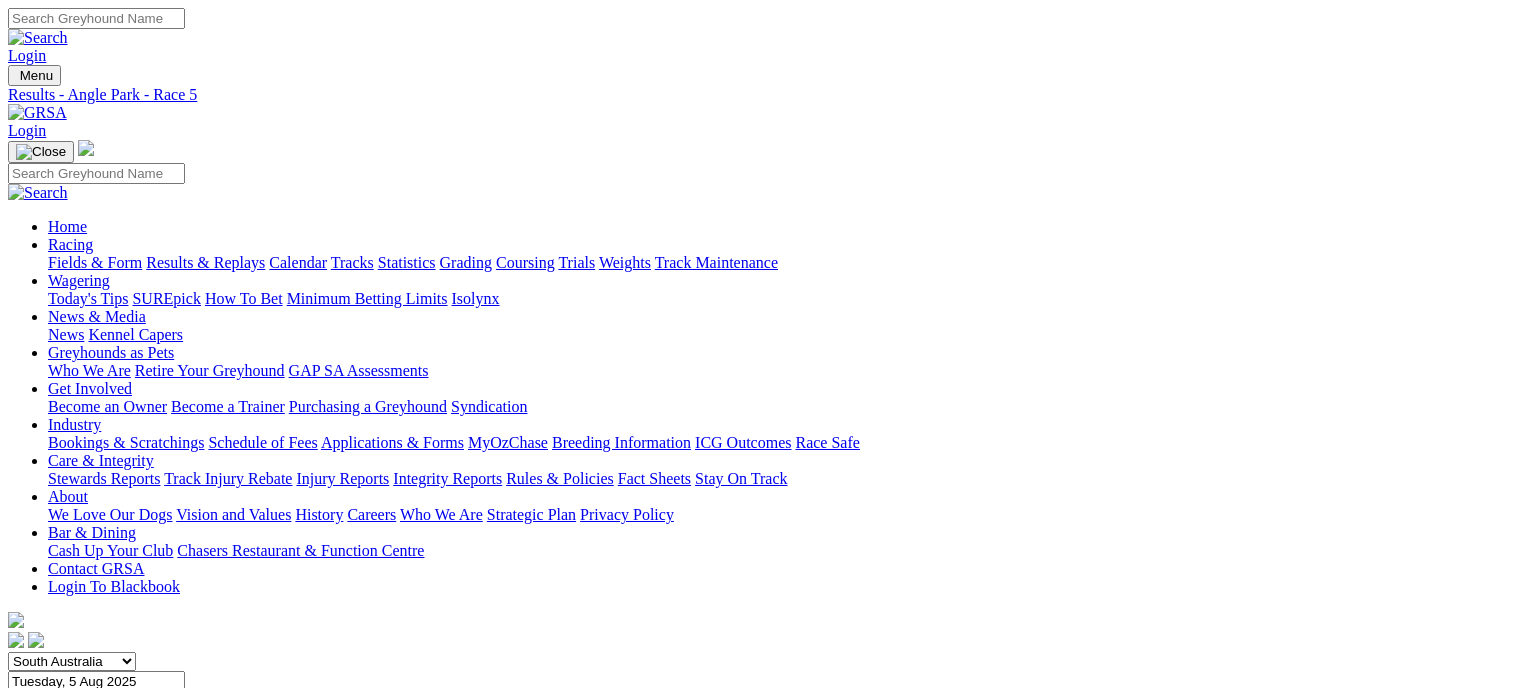scroll, scrollTop: 0, scrollLeft: 0, axis: both 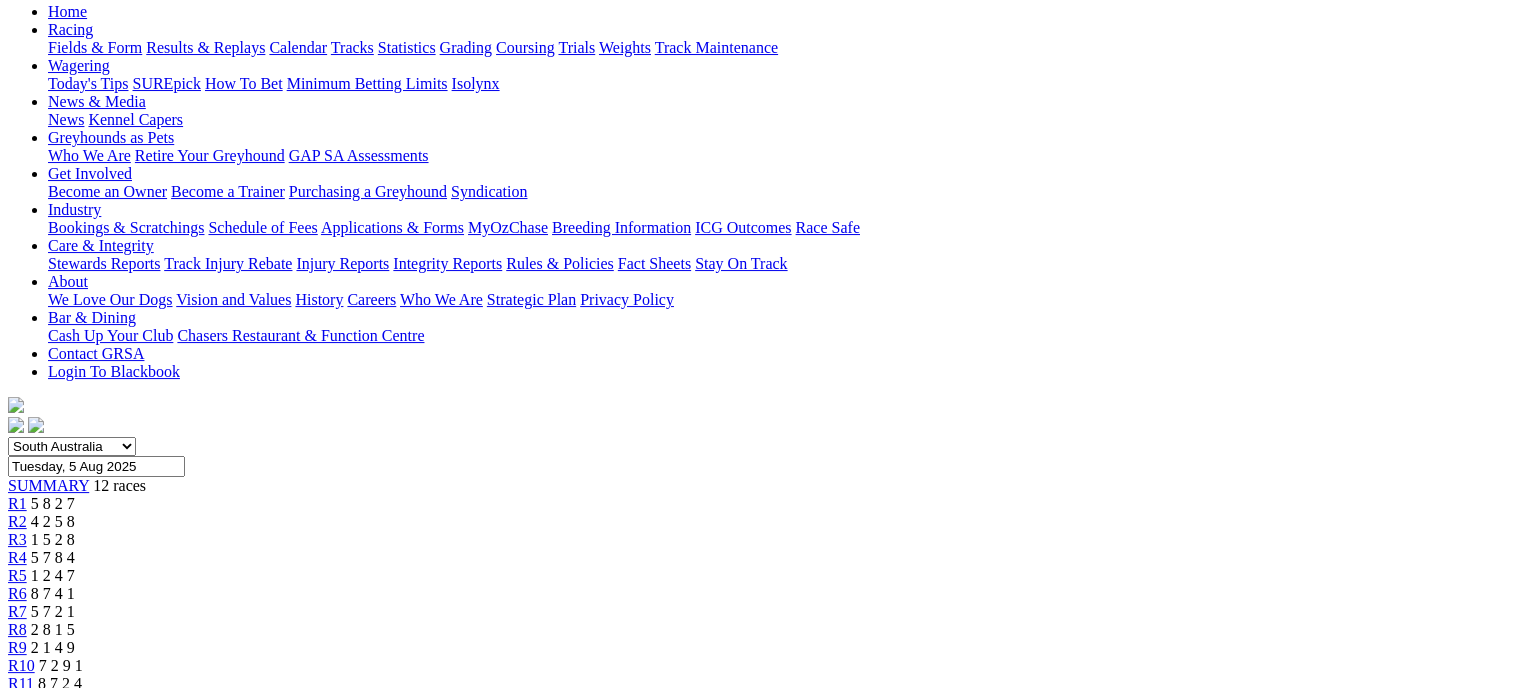 click on "R6" at bounding box center (17, 593) 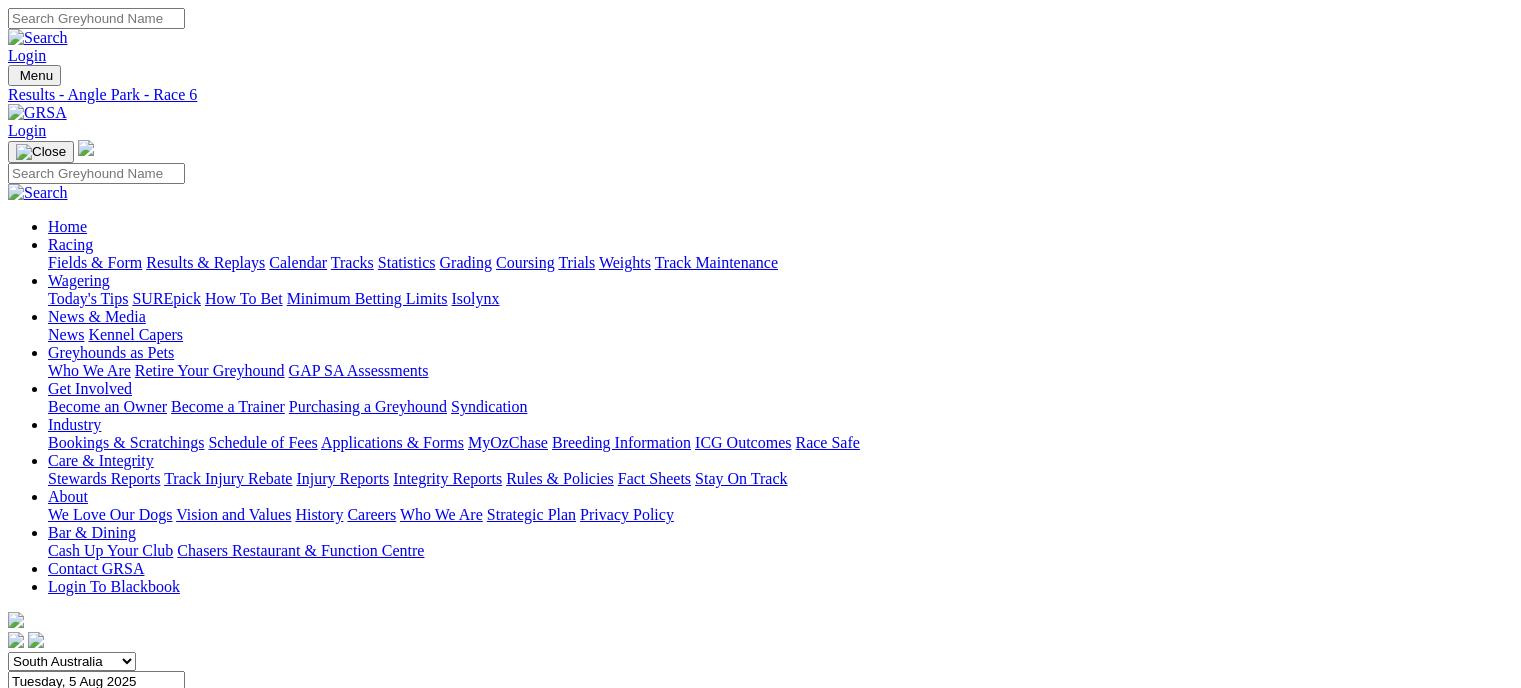 scroll, scrollTop: 0, scrollLeft: 0, axis: both 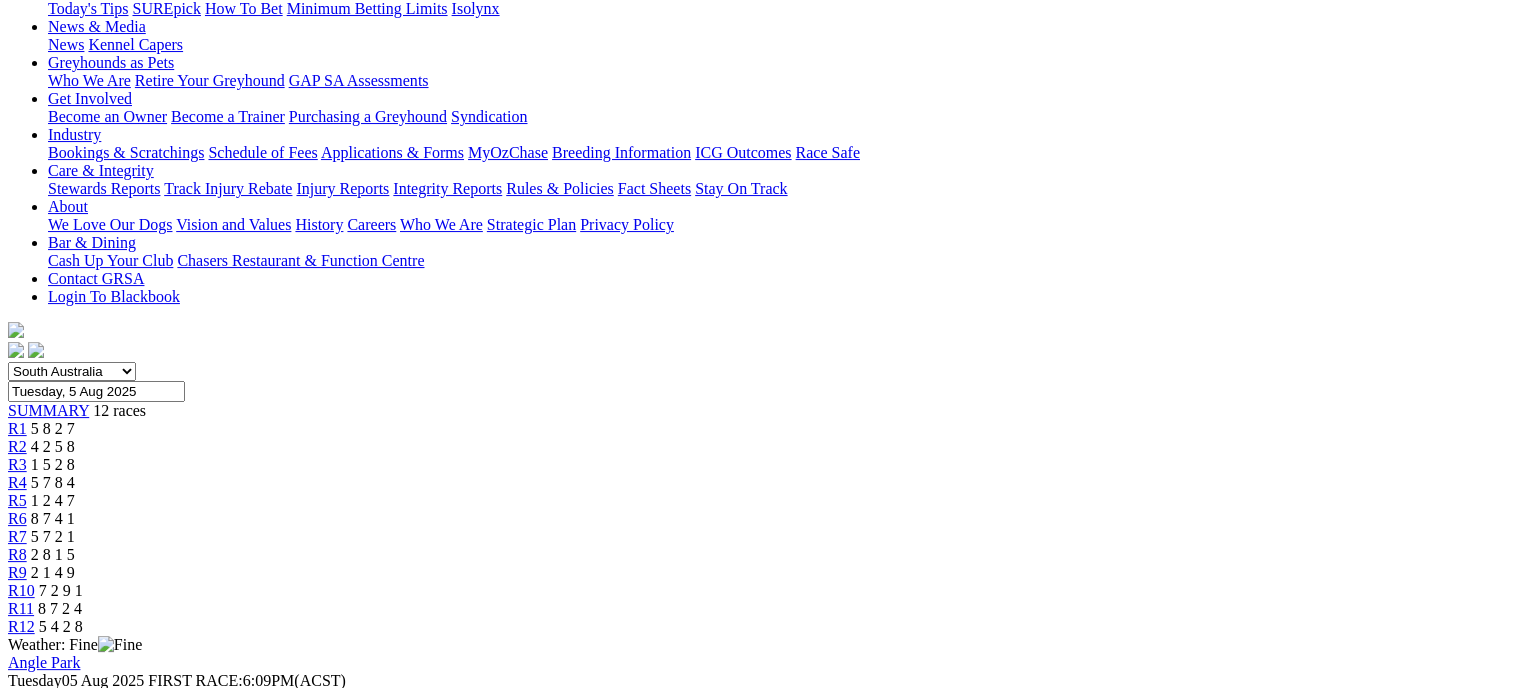 click on "R7
5 7 2 1" at bounding box center [760, 537] 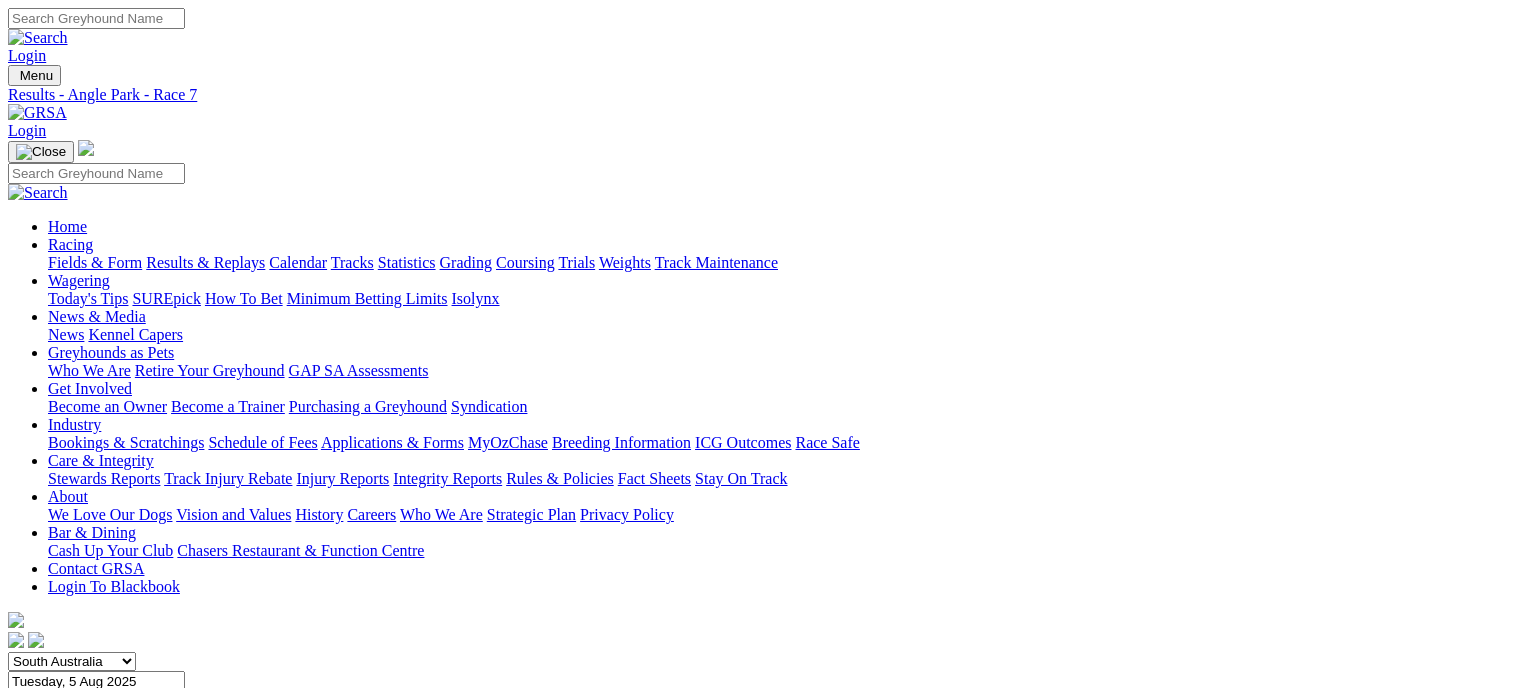 scroll, scrollTop: 0, scrollLeft: 0, axis: both 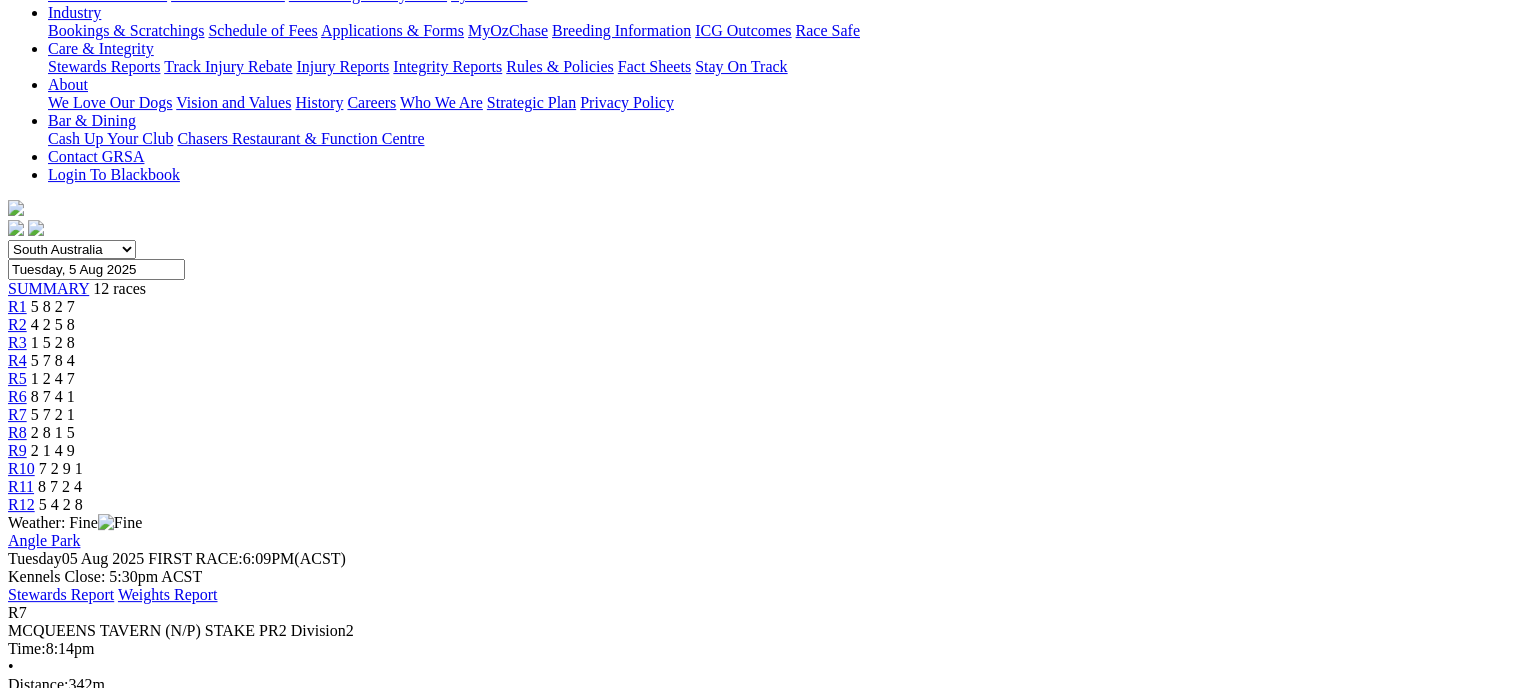 click on "Oh Sadie" at bounding box center (107, 1411) 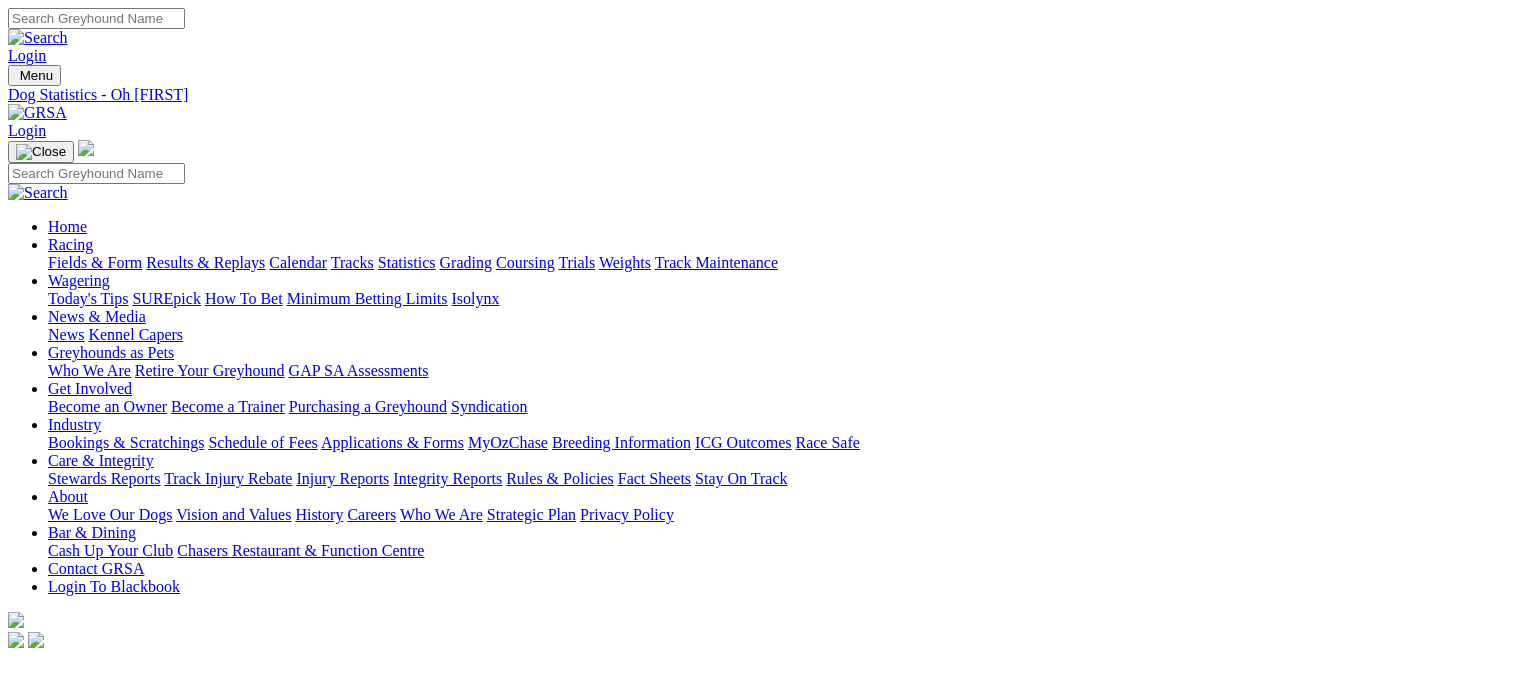 scroll, scrollTop: 0, scrollLeft: 0, axis: both 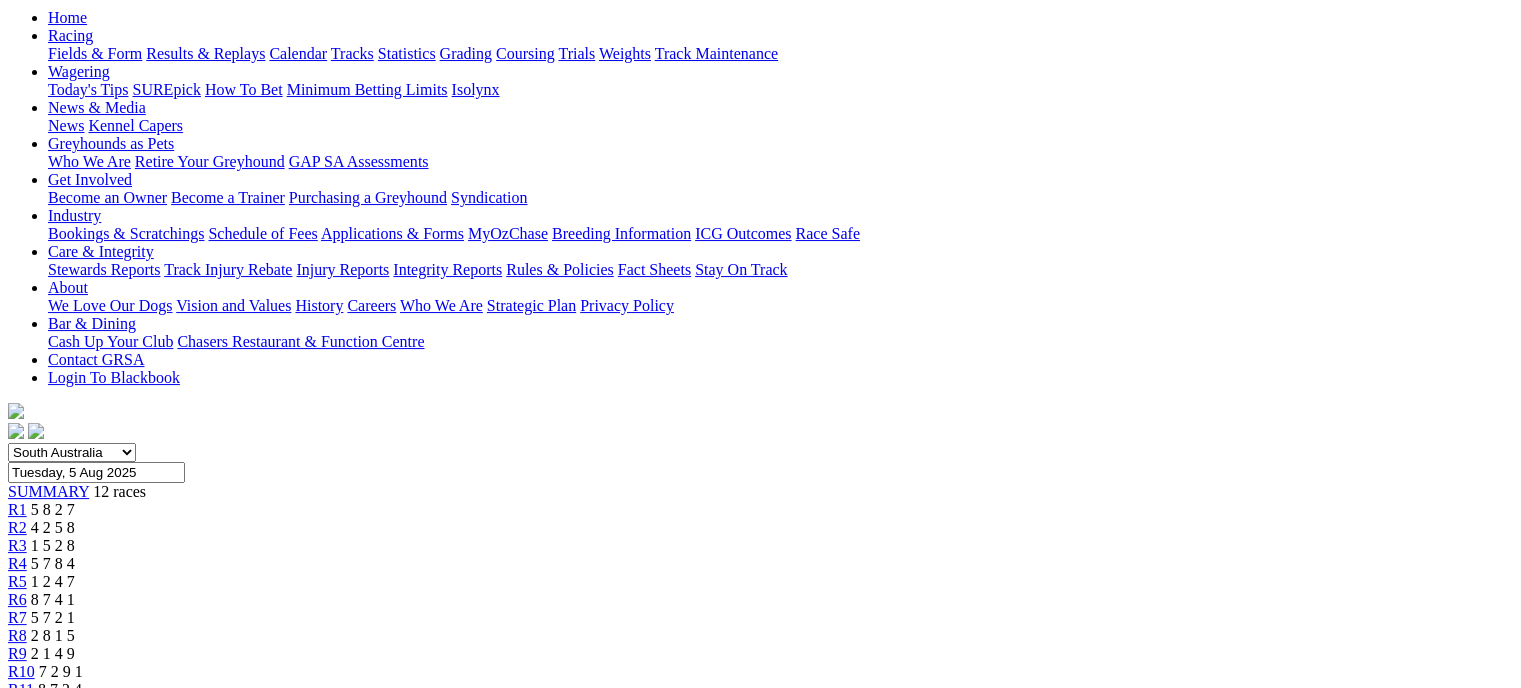 click on "R8" at bounding box center (17, 635) 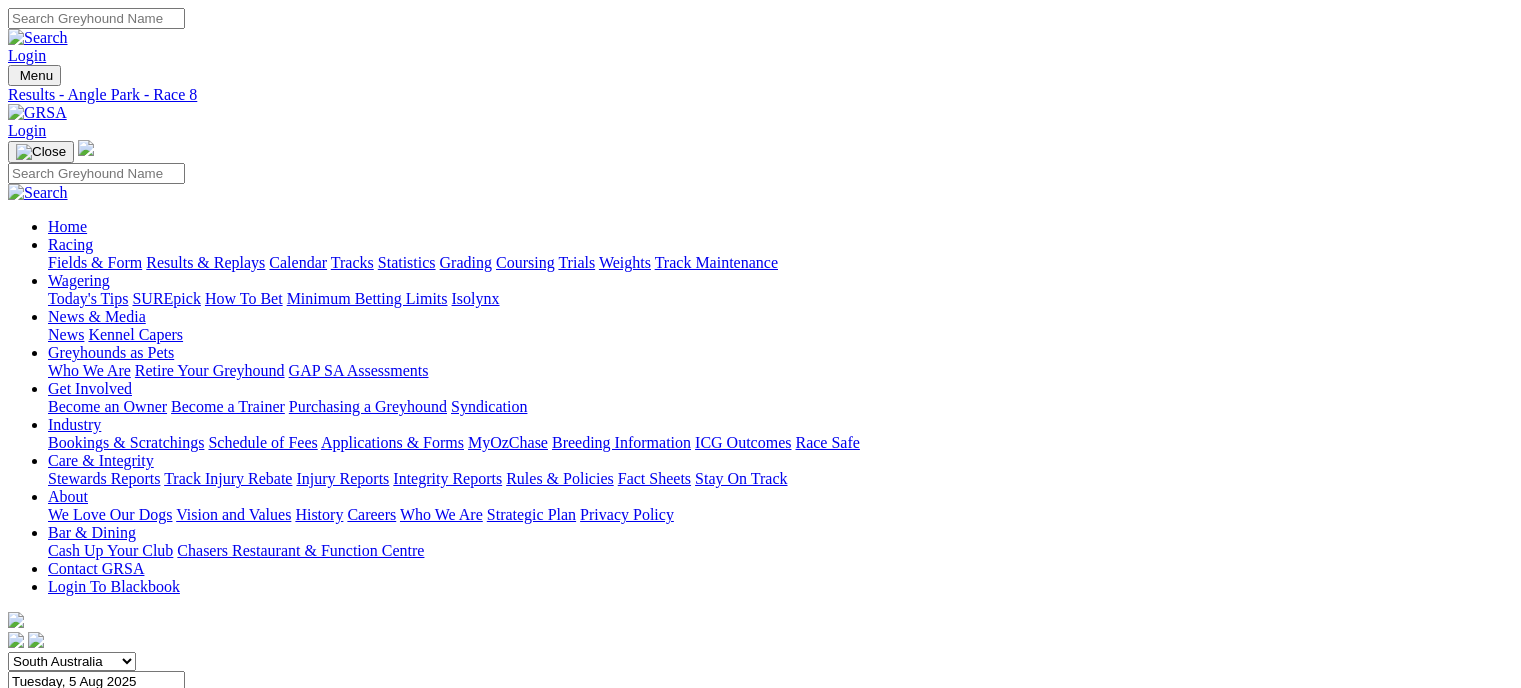 scroll, scrollTop: 0, scrollLeft: 0, axis: both 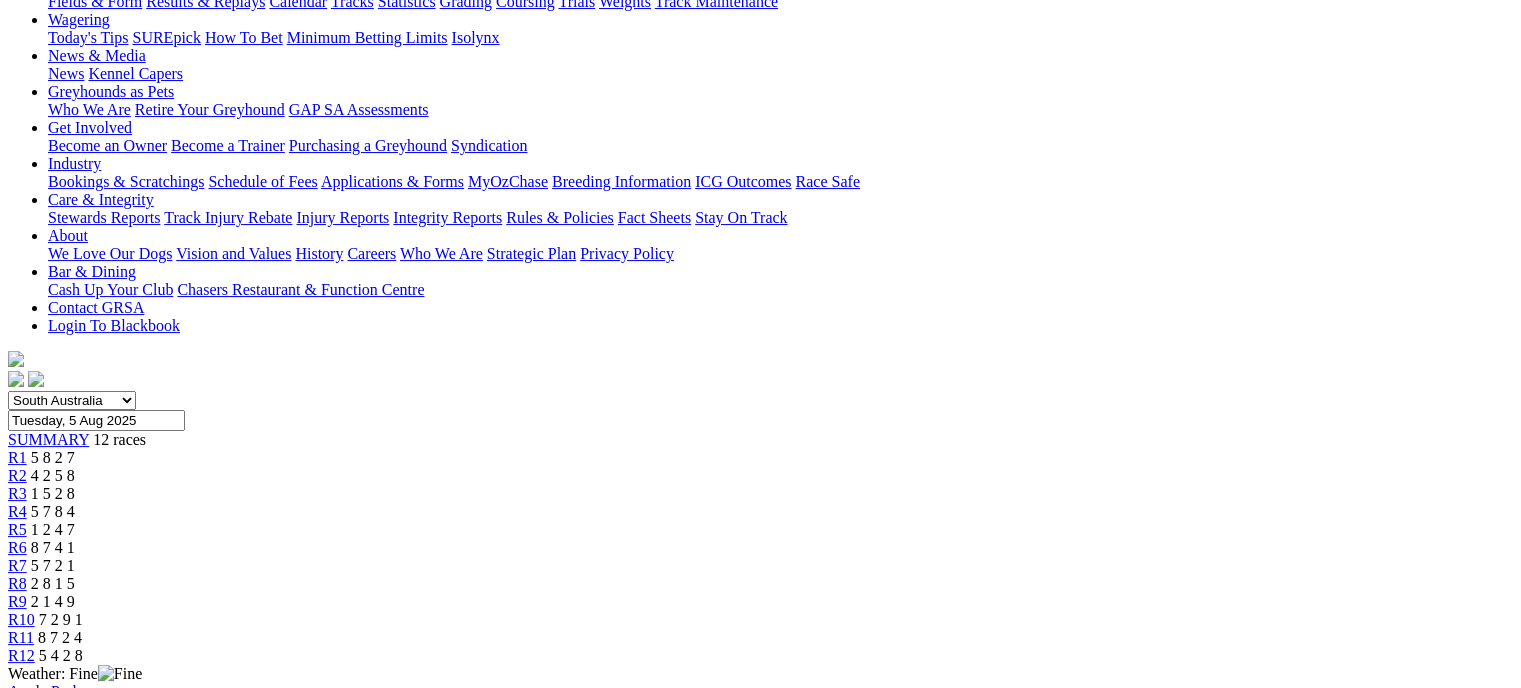 click on "R9" at bounding box center [17, 601] 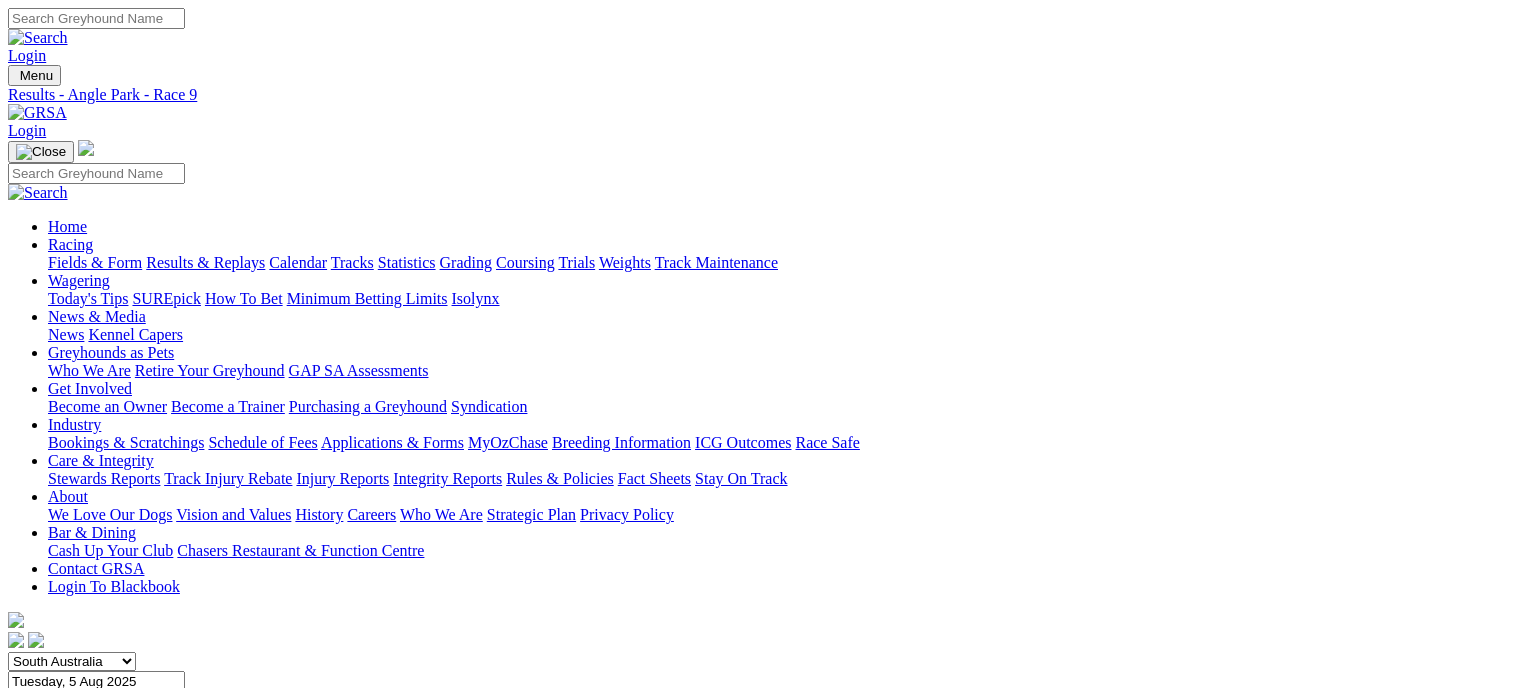 scroll, scrollTop: 0, scrollLeft: 0, axis: both 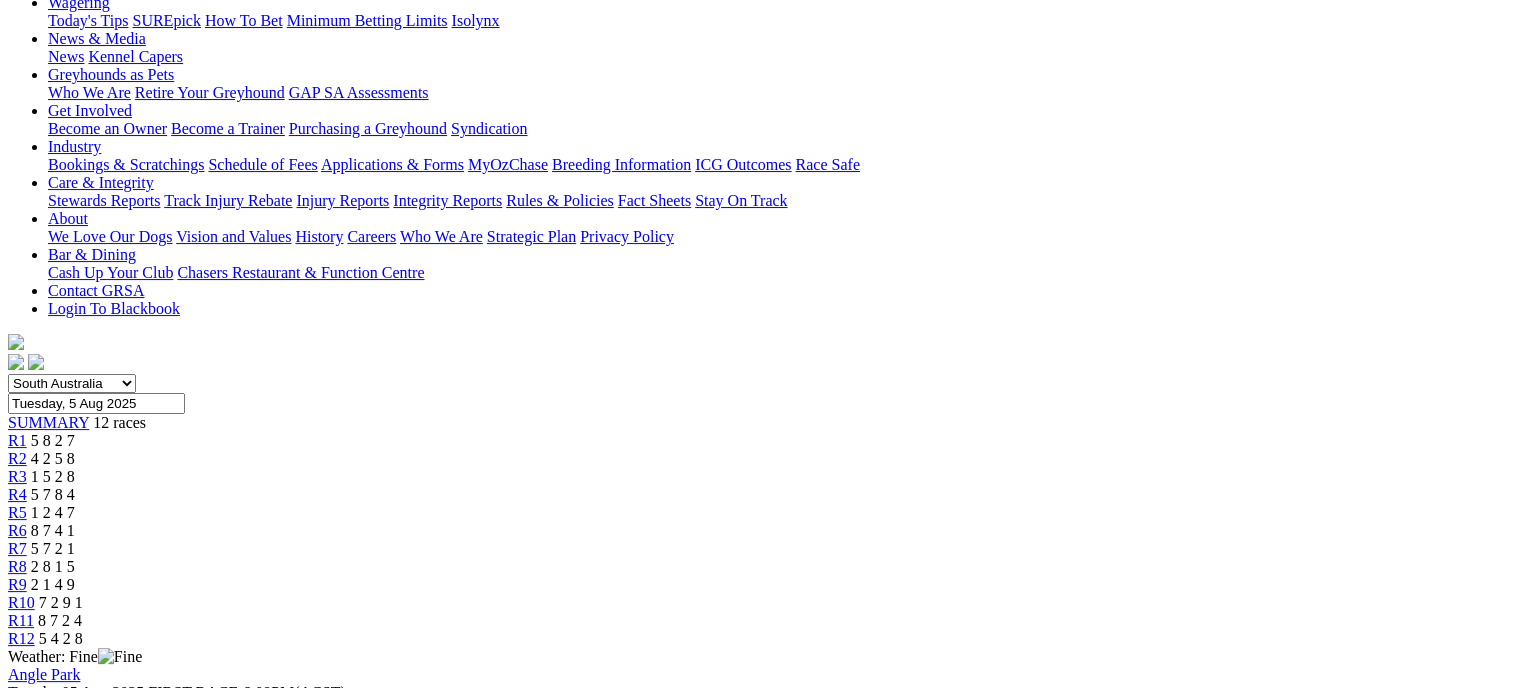 click on "7 2 9 1" at bounding box center [61, 602] 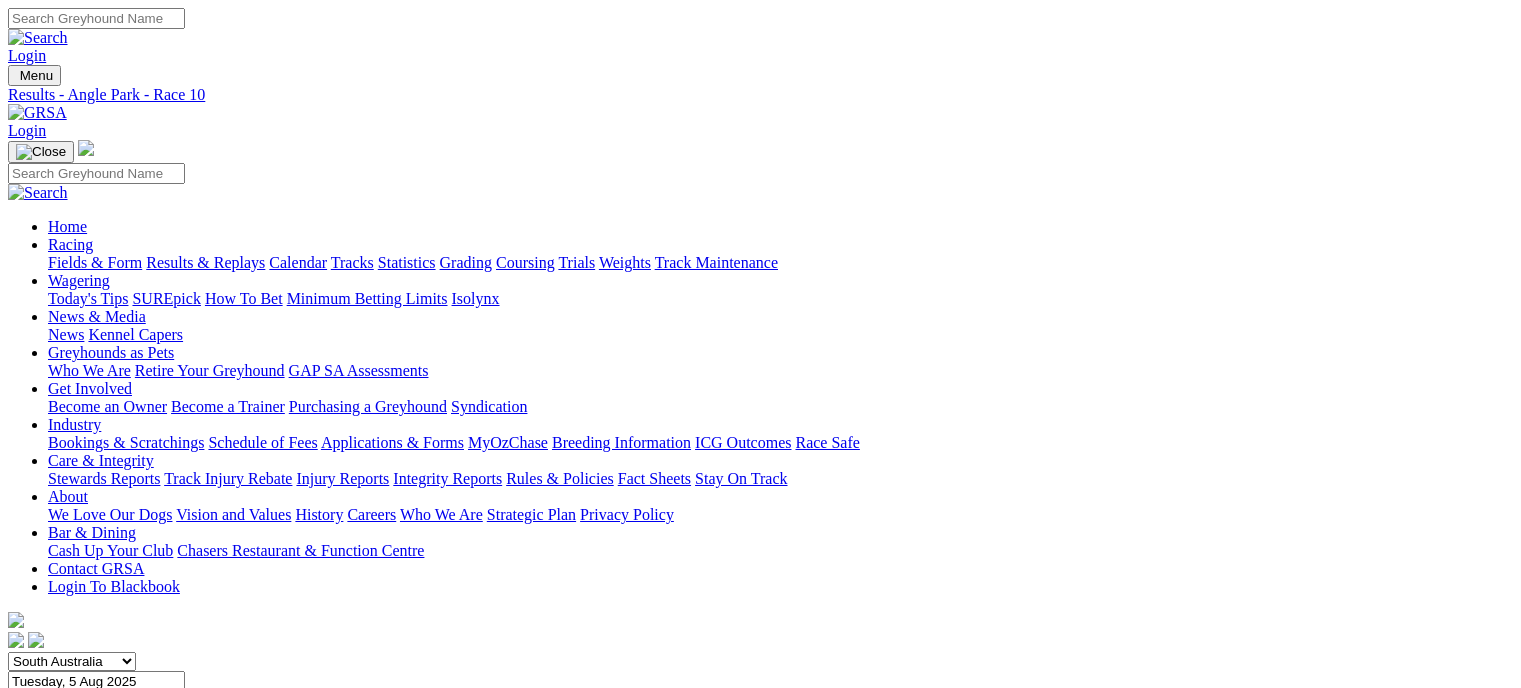 scroll, scrollTop: 0, scrollLeft: 0, axis: both 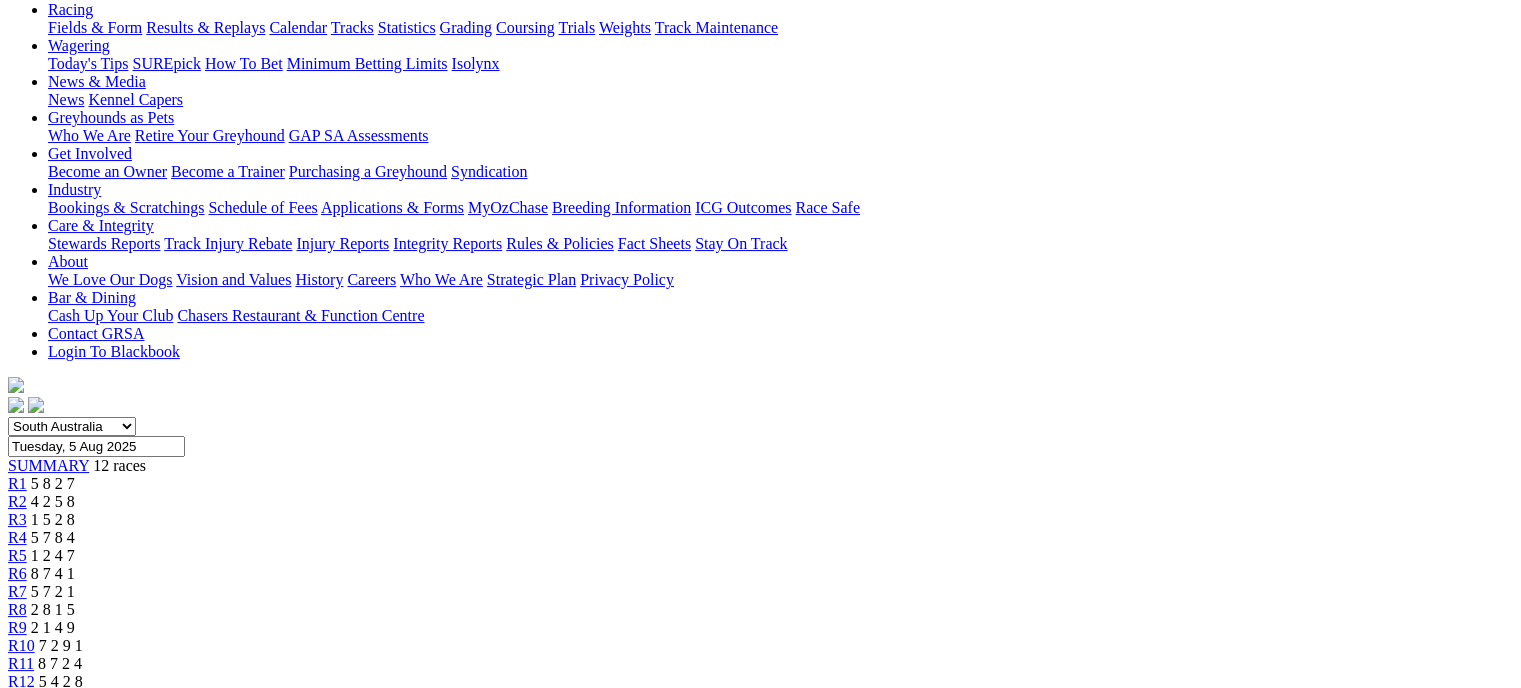 click on "R11" at bounding box center [21, 663] 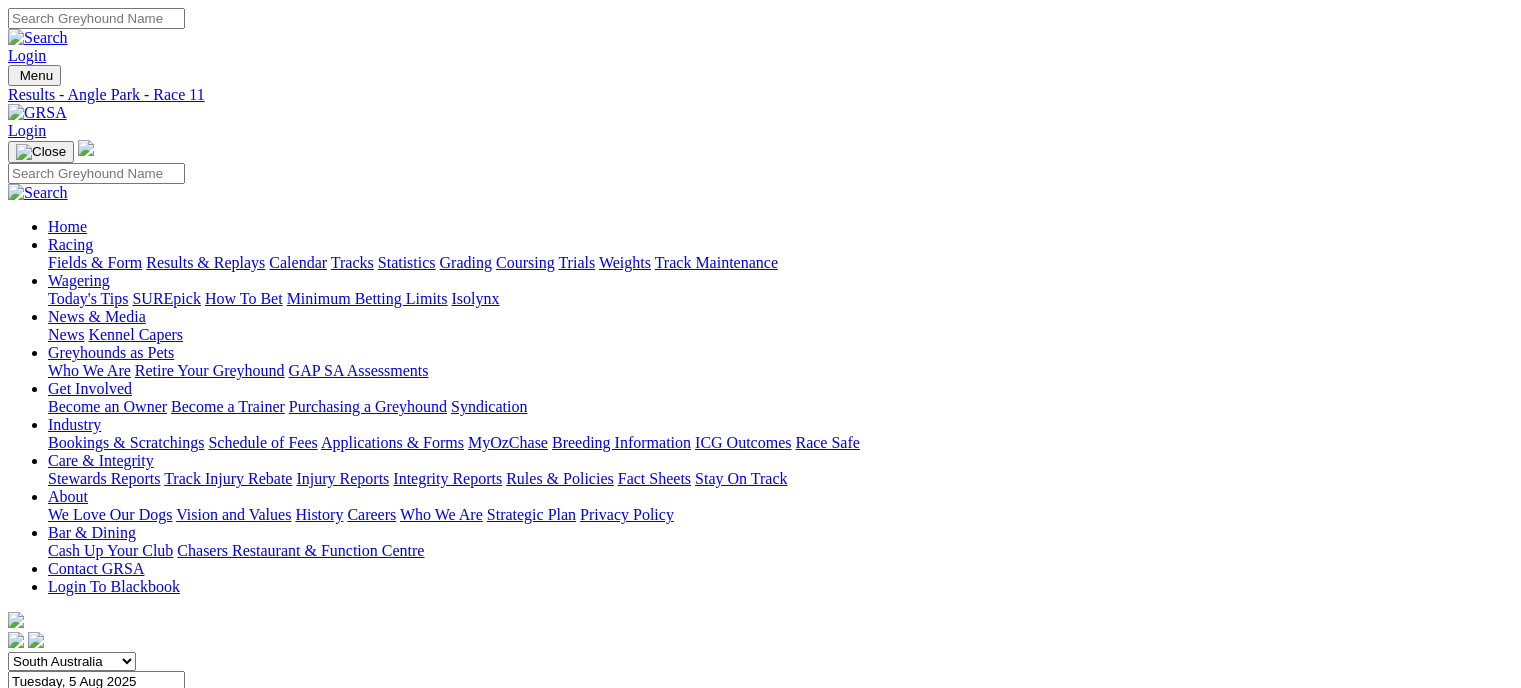 scroll, scrollTop: 0, scrollLeft: 0, axis: both 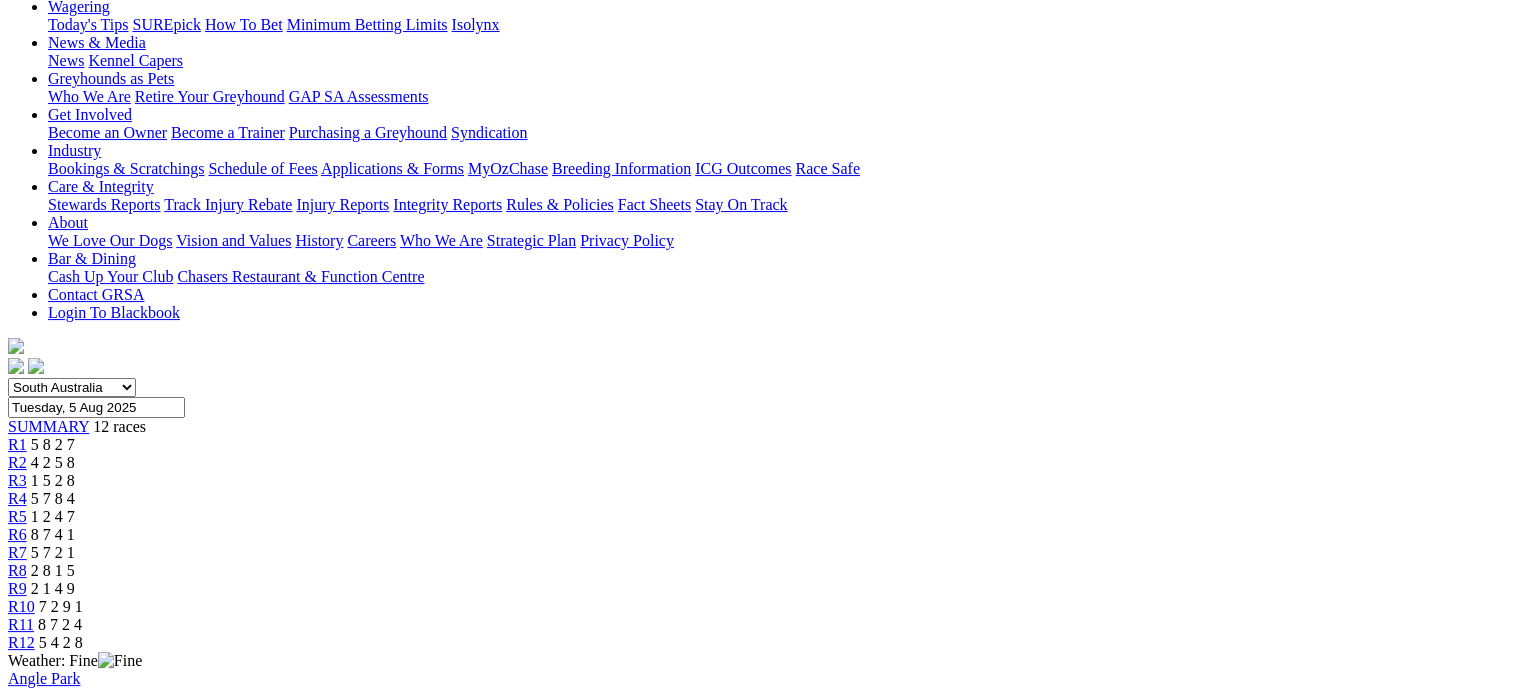 click on "R12" at bounding box center (21, 642) 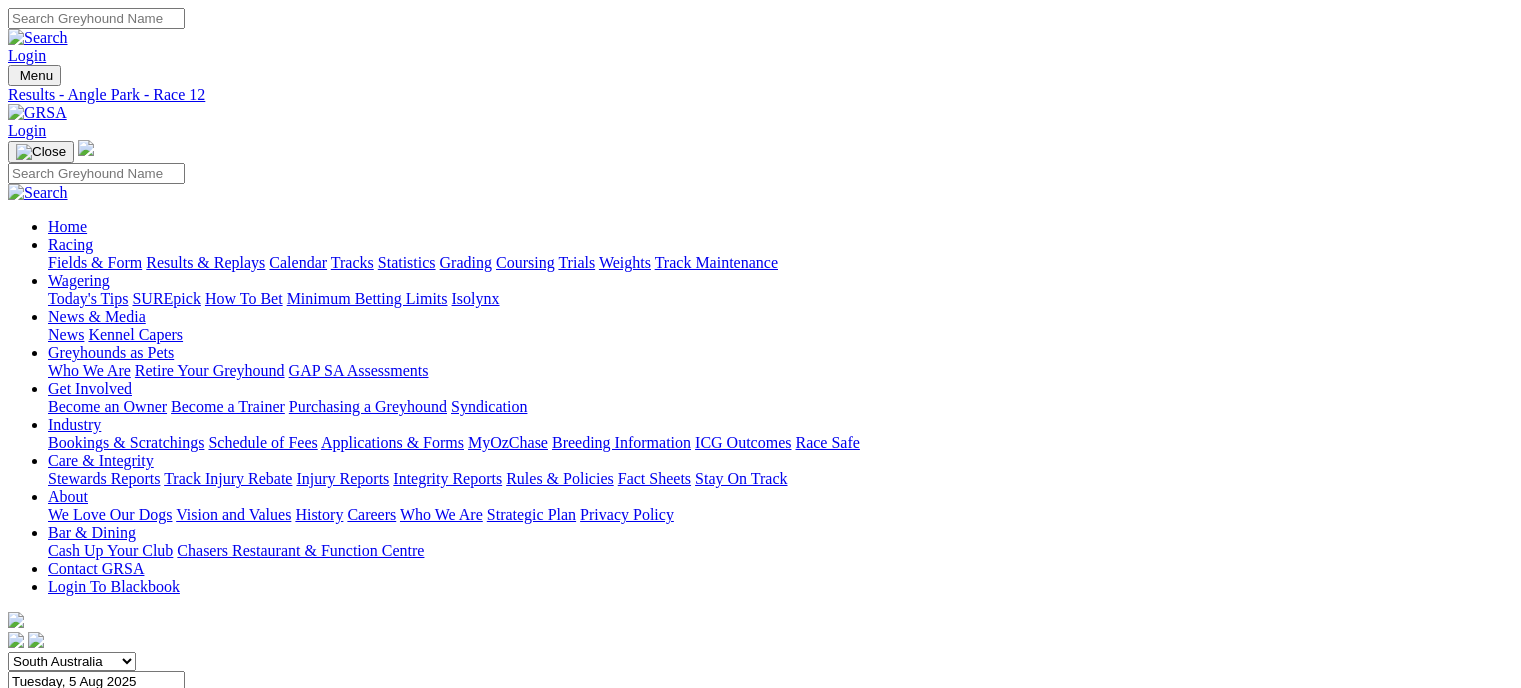 scroll, scrollTop: 0, scrollLeft: 0, axis: both 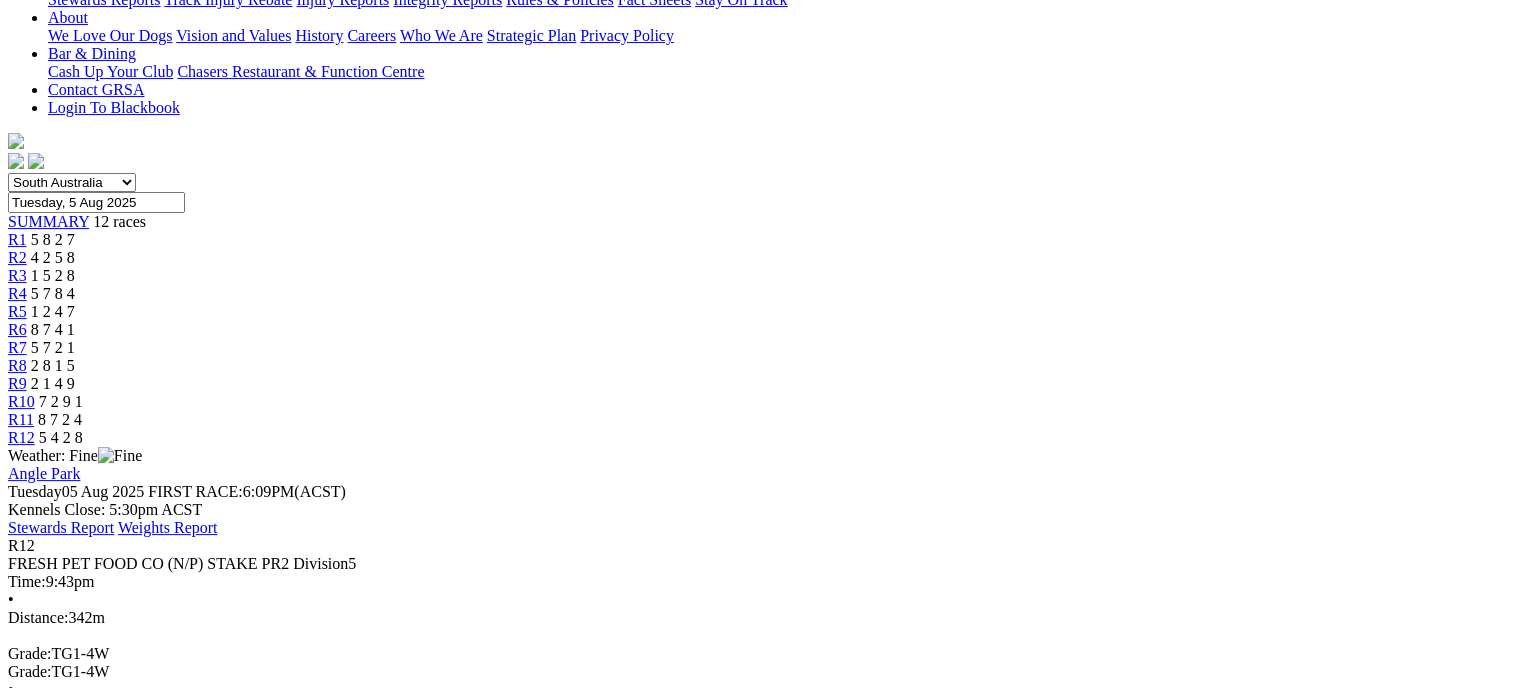 click on "[FIRST] [LAST]" at bounding box center (124, 1654) 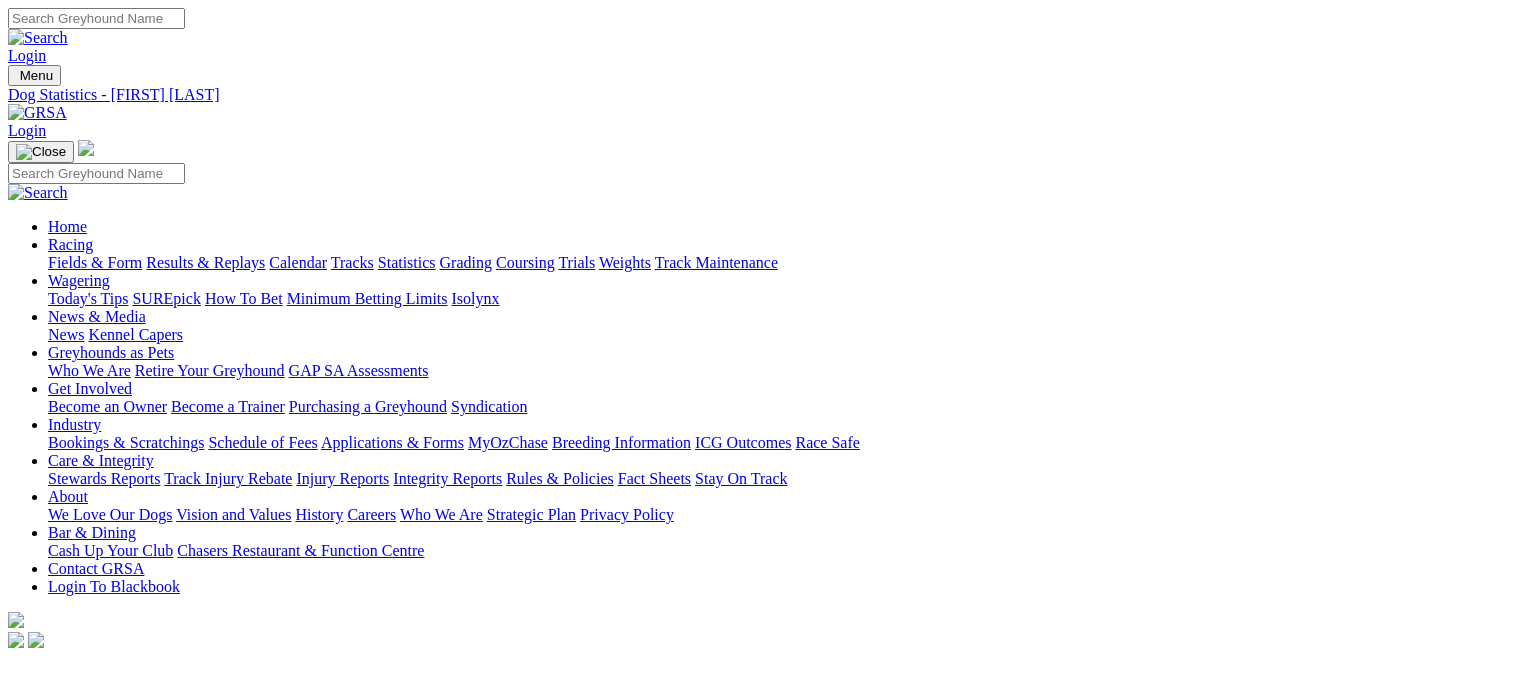 scroll, scrollTop: 0, scrollLeft: 0, axis: both 